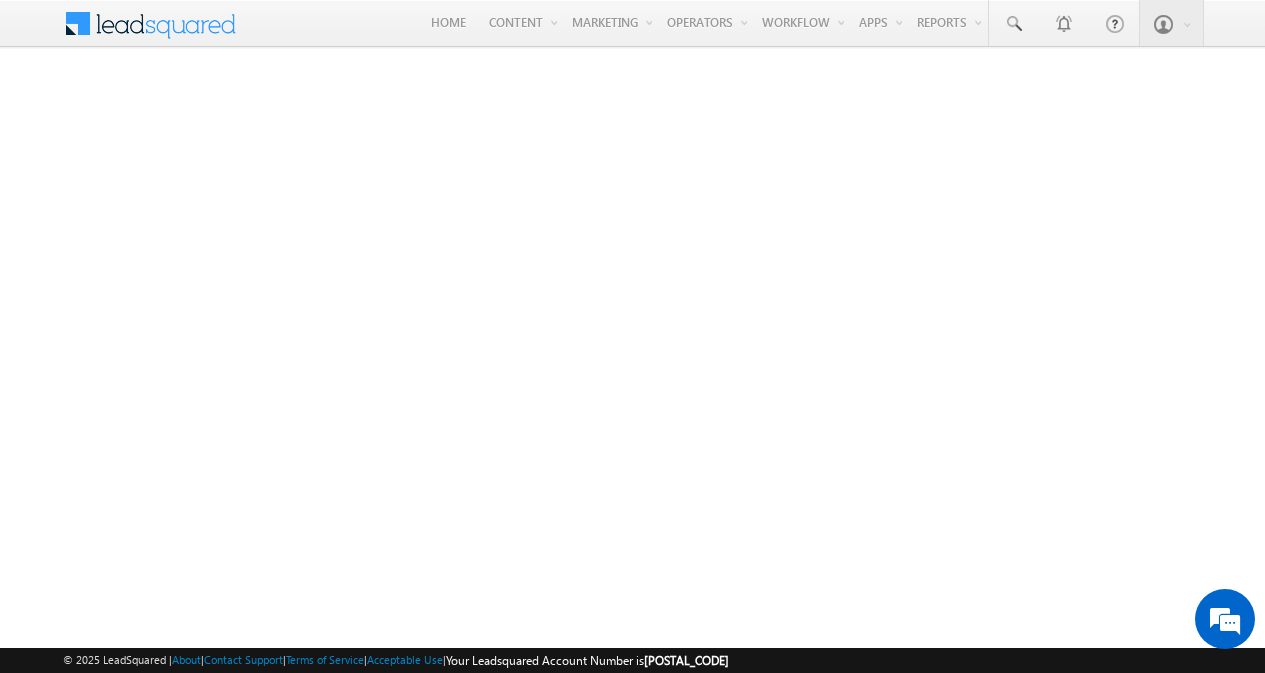 scroll, scrollTop: 0, scrollLeft: 0, axis: both 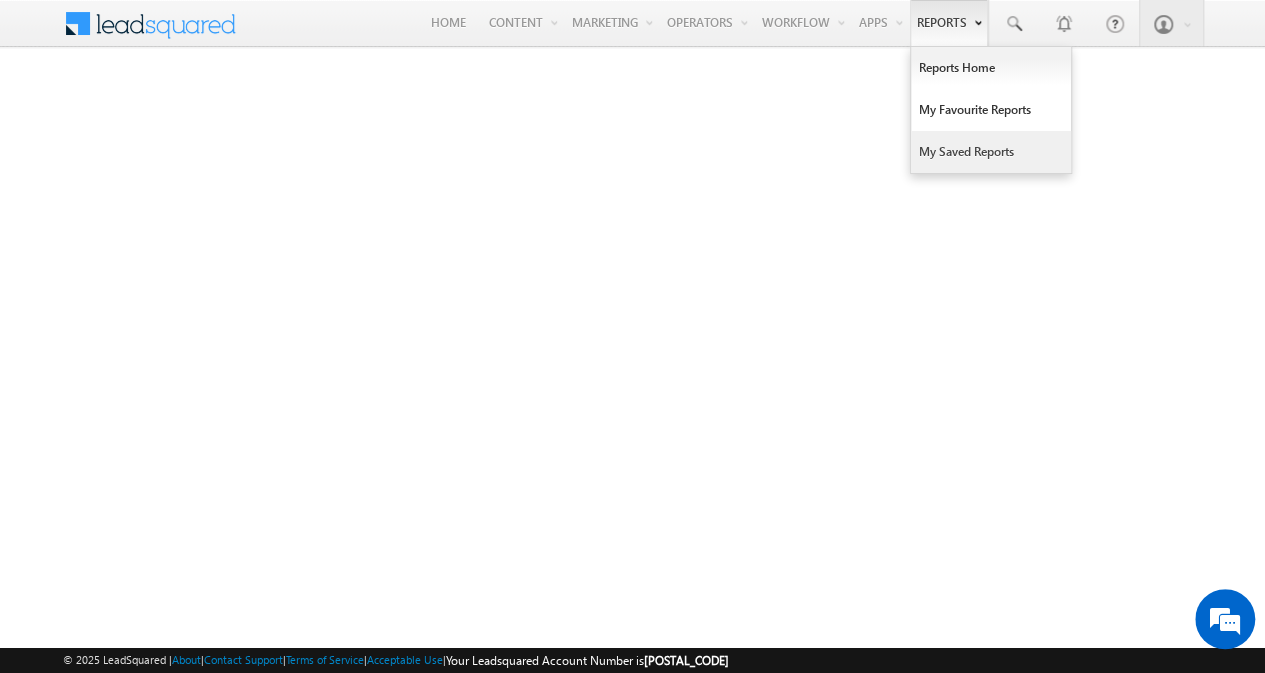 click on "My Saved Reports" at bounding box center (991, 152) 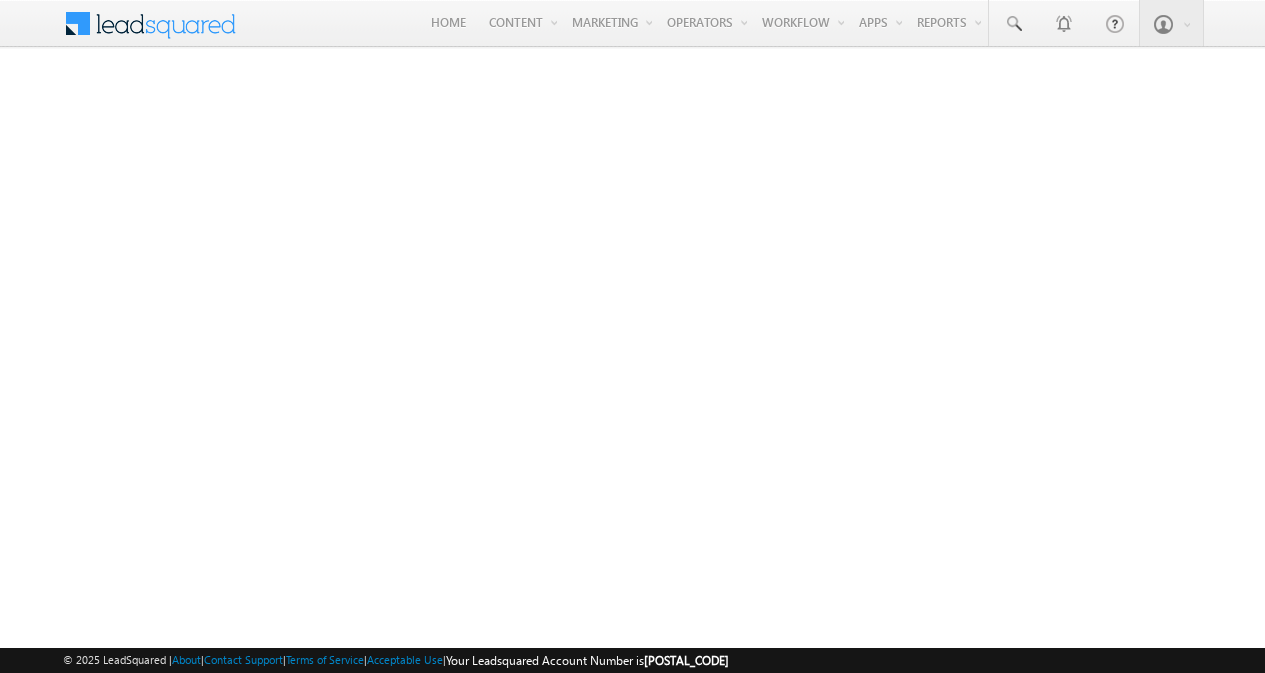 scroll, scrollTop: 0, scrollLeft: 0, axis: both 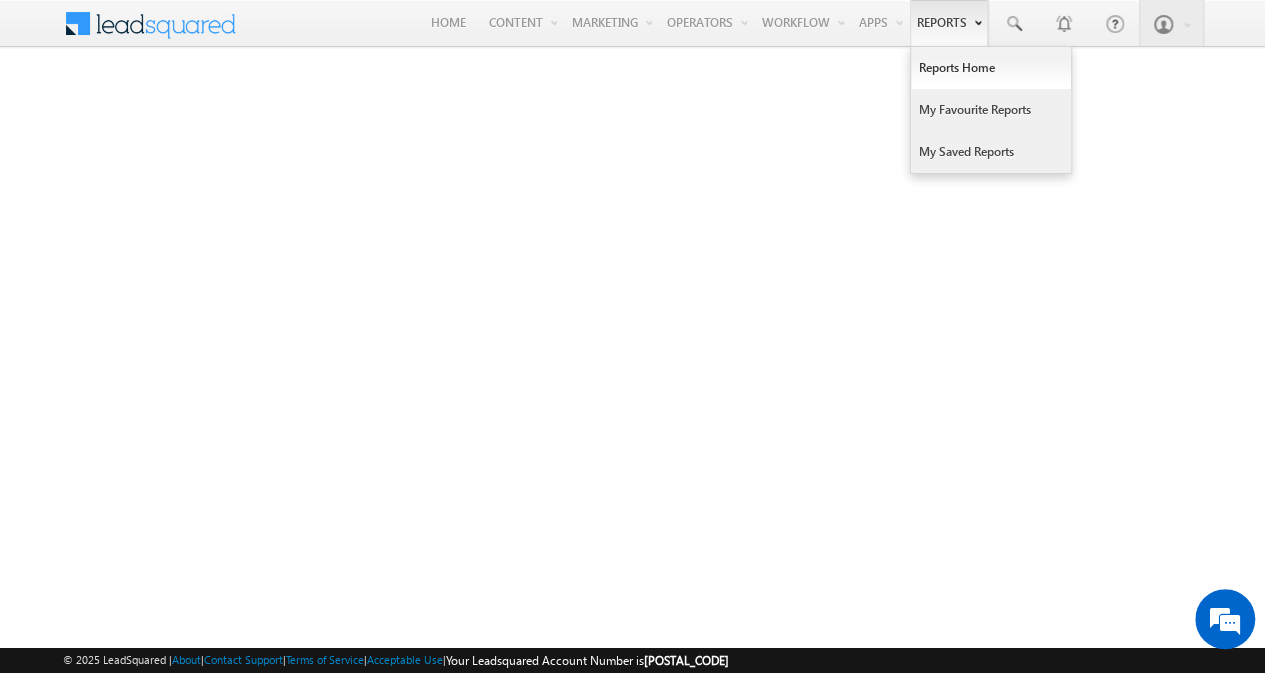click on "My Favourite Reports" at bounding box center [991, 110] 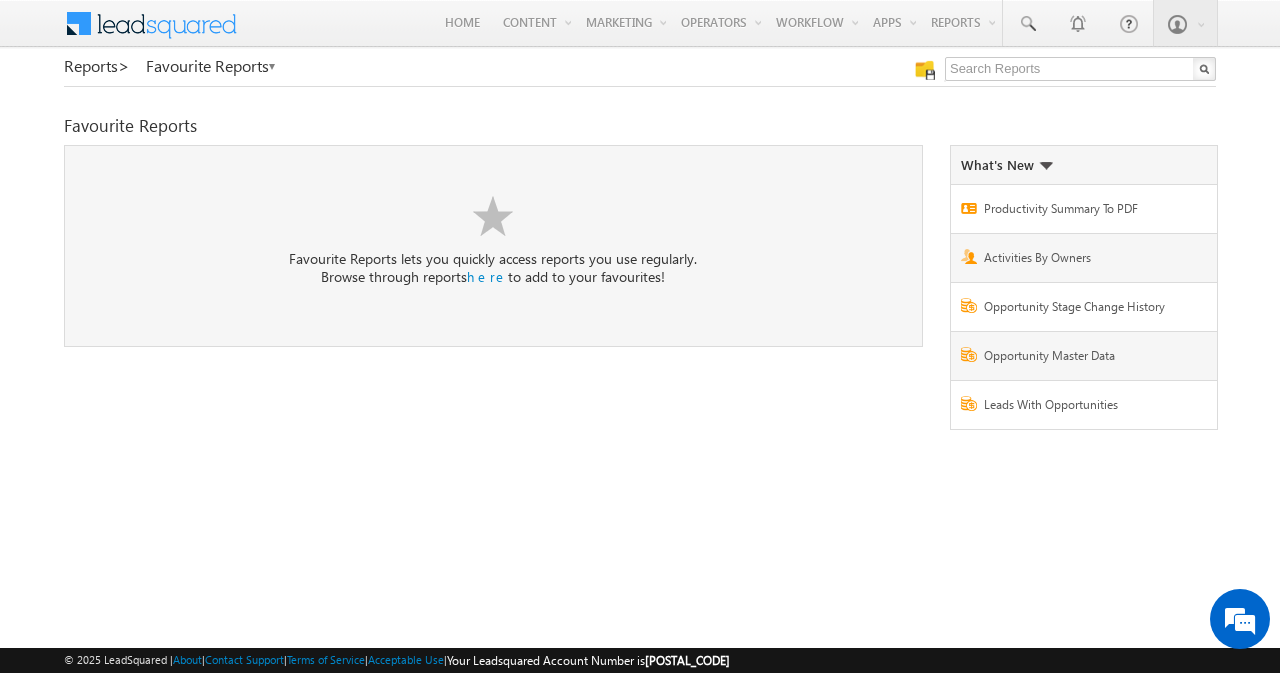scroll, scrollTop: 0, scrollLeft: 0, axis: both 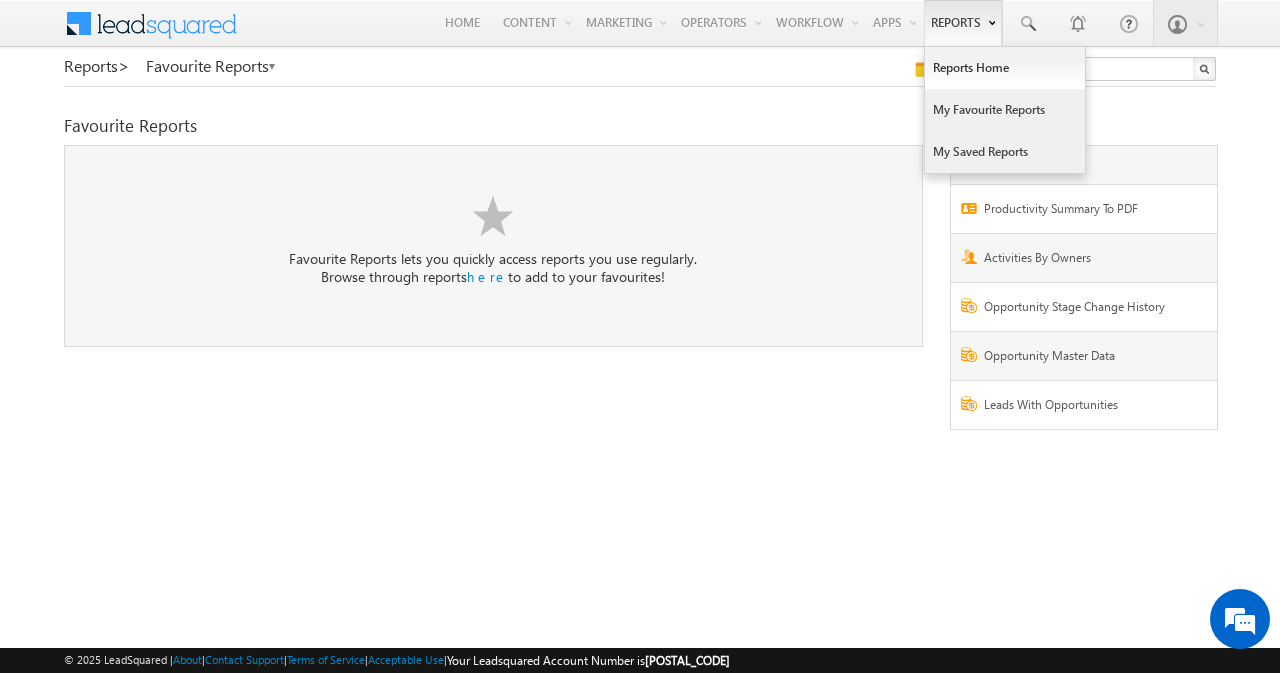 click on "My Saved Reports" at bounding box center [1005, 152] 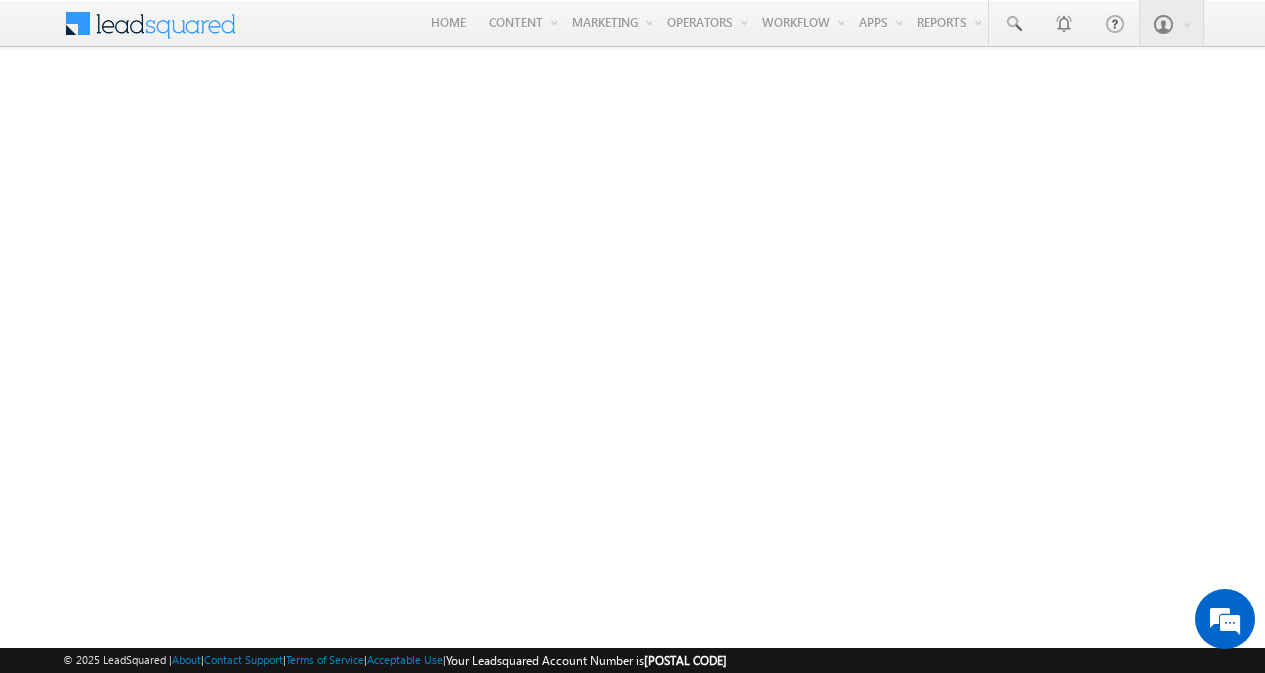 scroll, scrollTop: 0, scrollLeft: 0, axis: both 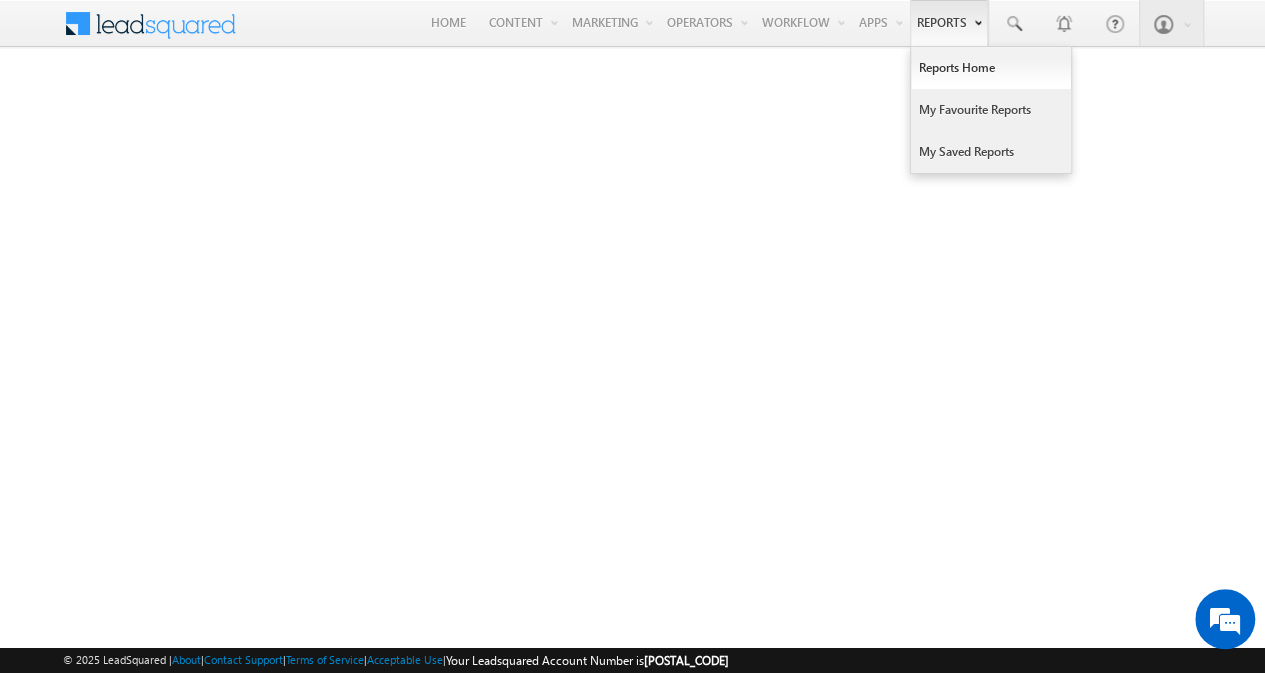 click on "My Favourite Reports" at bounding box center (991, 110) 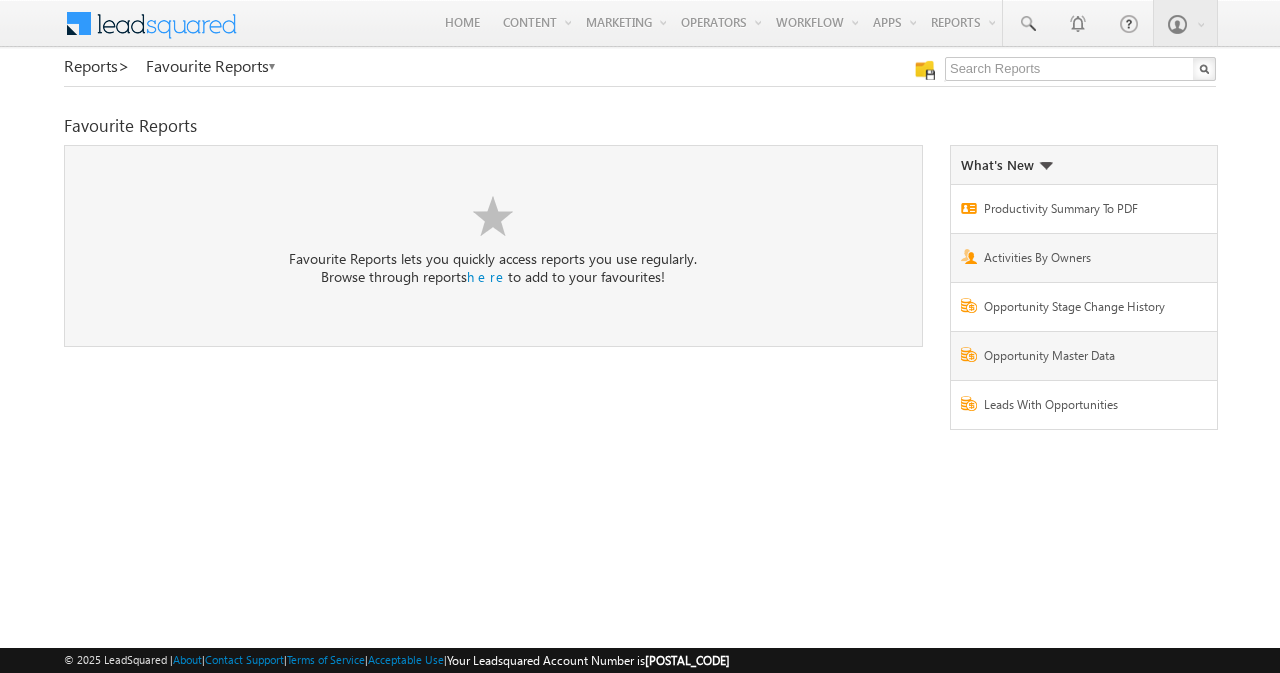scroll, scrollTop: 0, scrollLeft: 0, axis: both 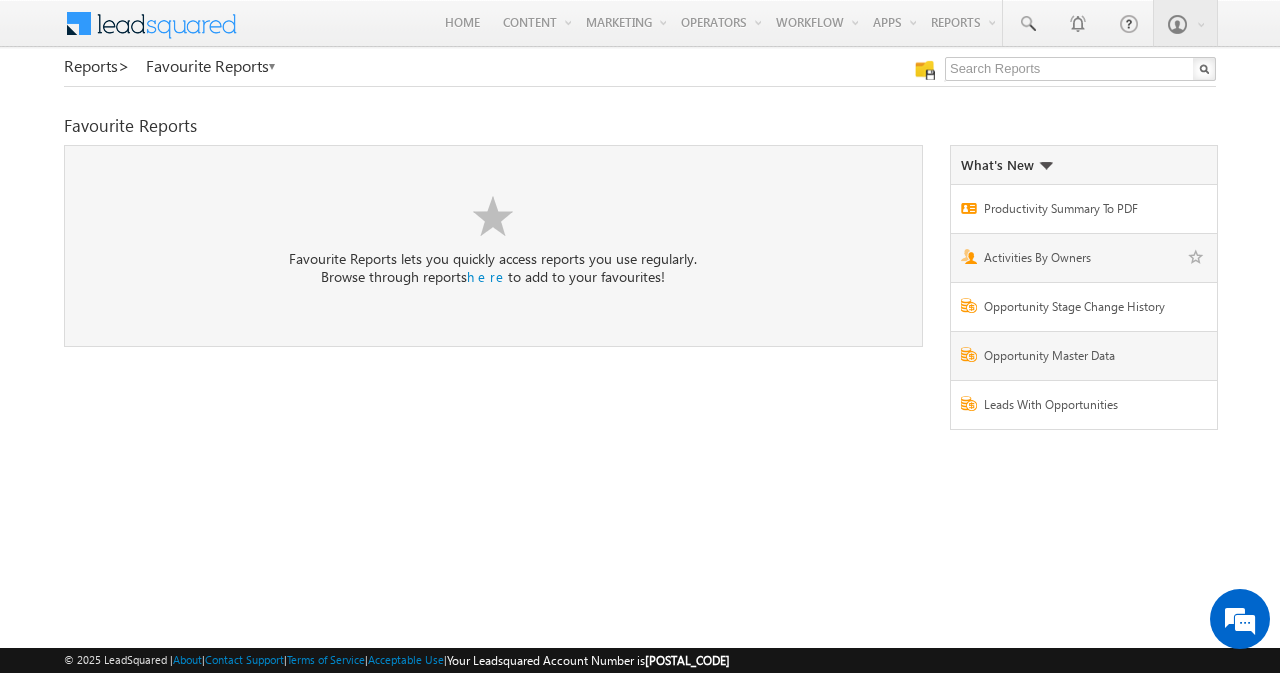 click on "Activities By Owners" at bounding box center [1083, 260] 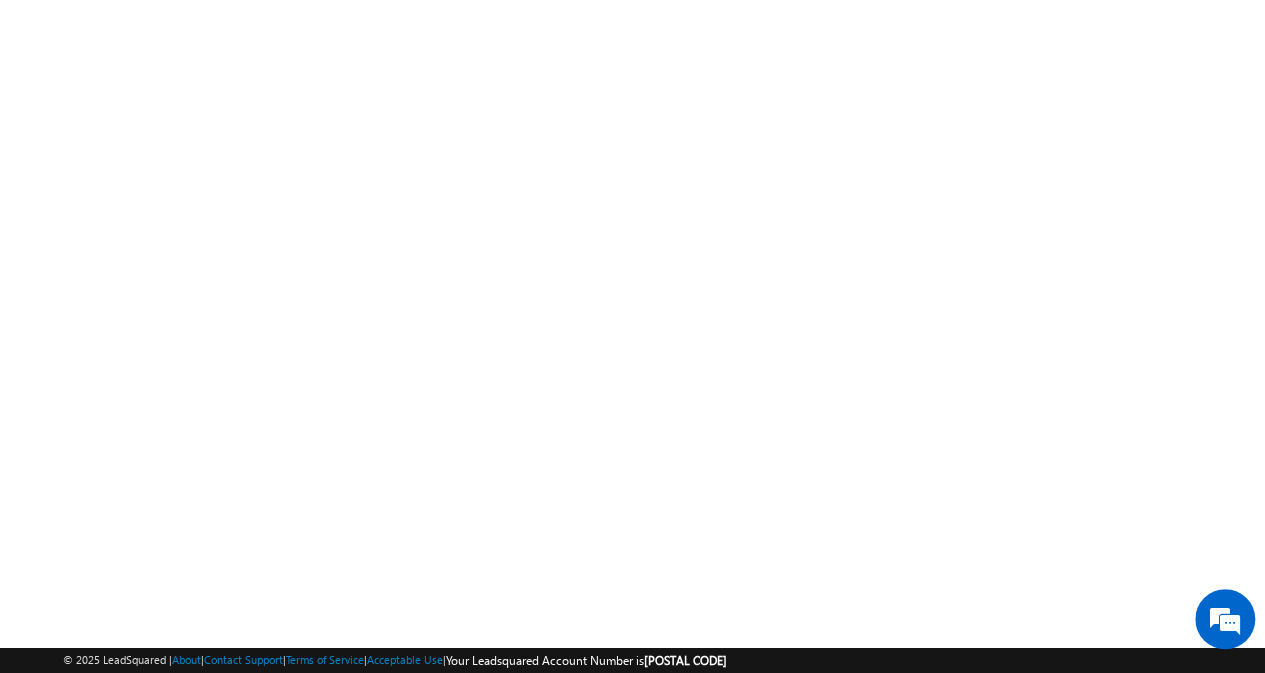 scroll, scrollTop: 91, scrollLeft: 0, axis: vertical 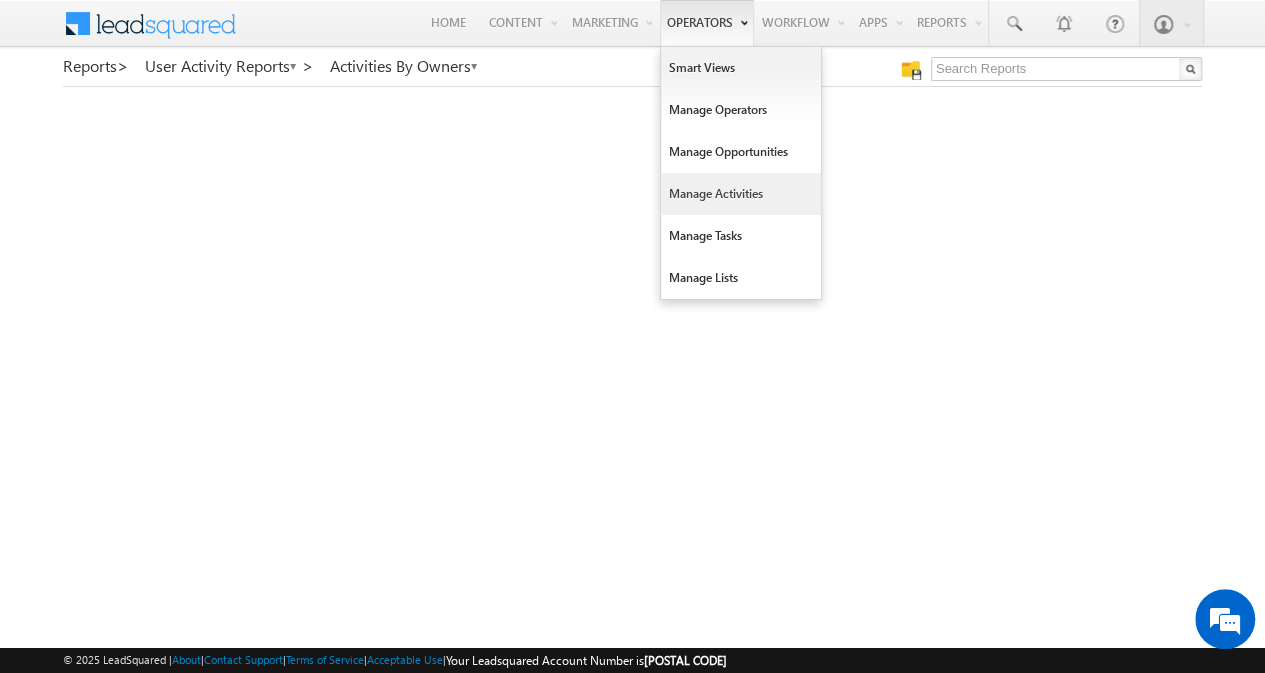 click on "Manage Activities" at bounding box center [741, 194] 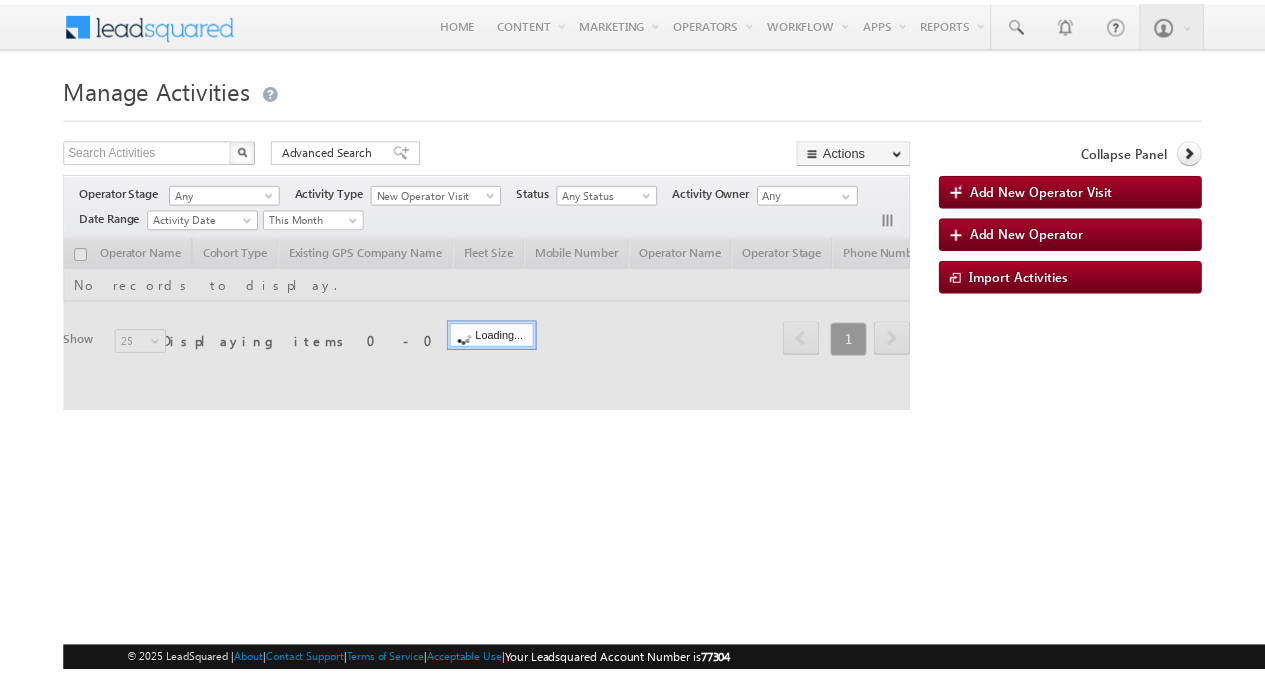 scroll, scrollTop: 0, scrollLeft: 0, axis: both 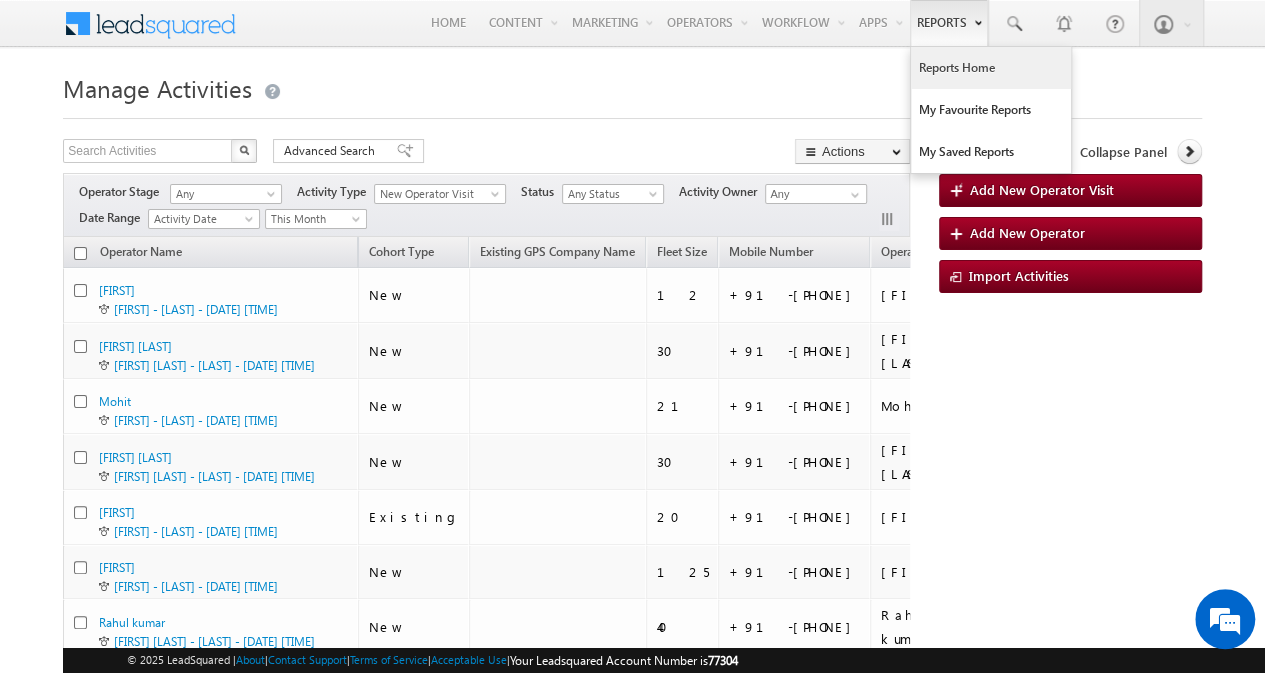 click on "Reports Home" at bounding box center [991, 68] 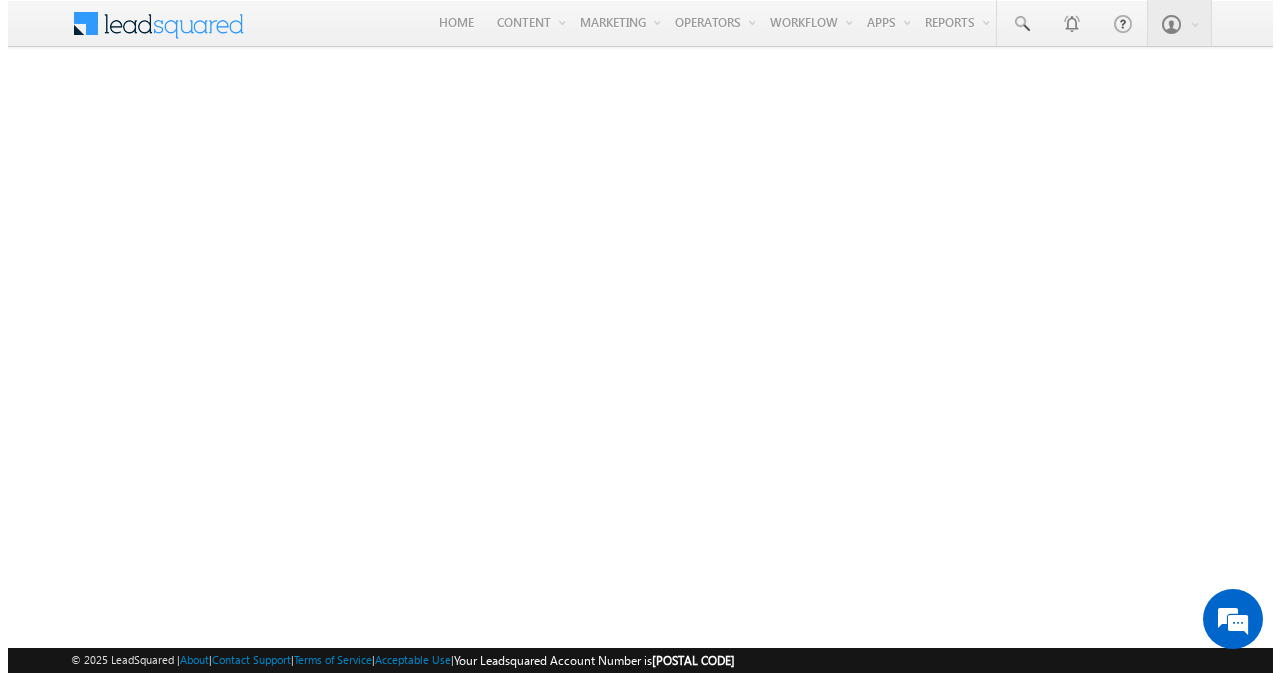 scroll, scrollTop: 0, scrollLeft: 0, axis: both 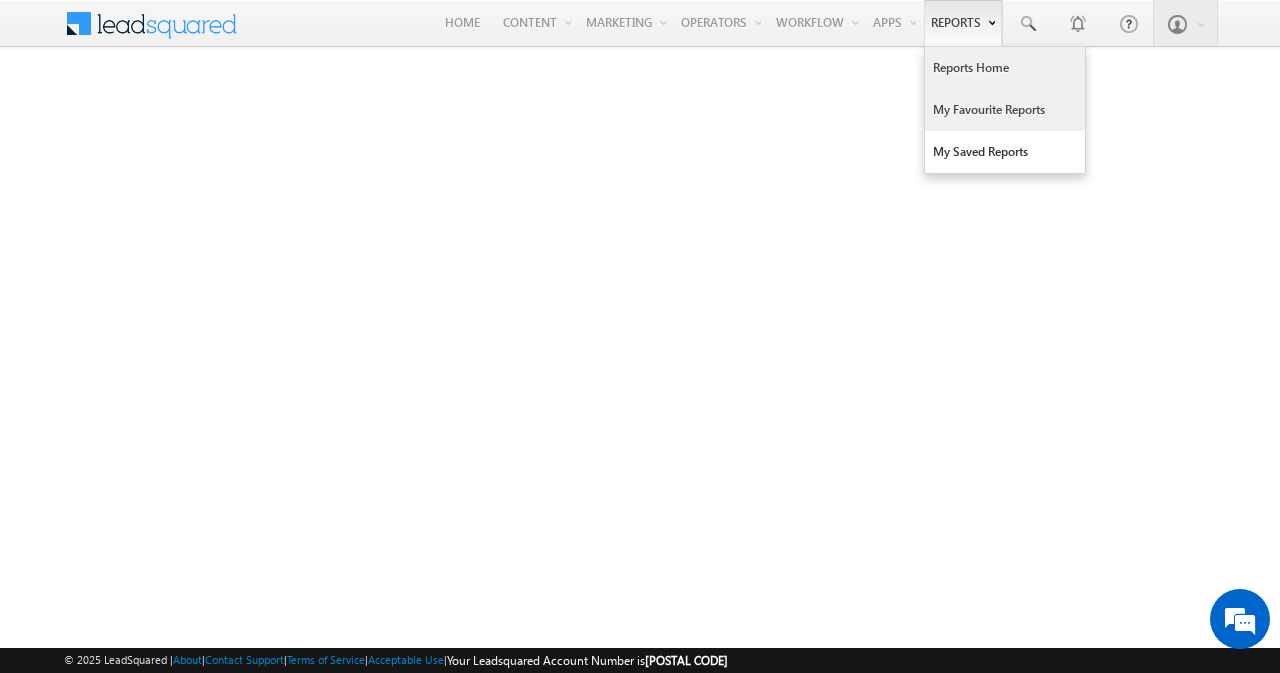 click on "My Favourite Reports" at bounding box center (1005, 110) 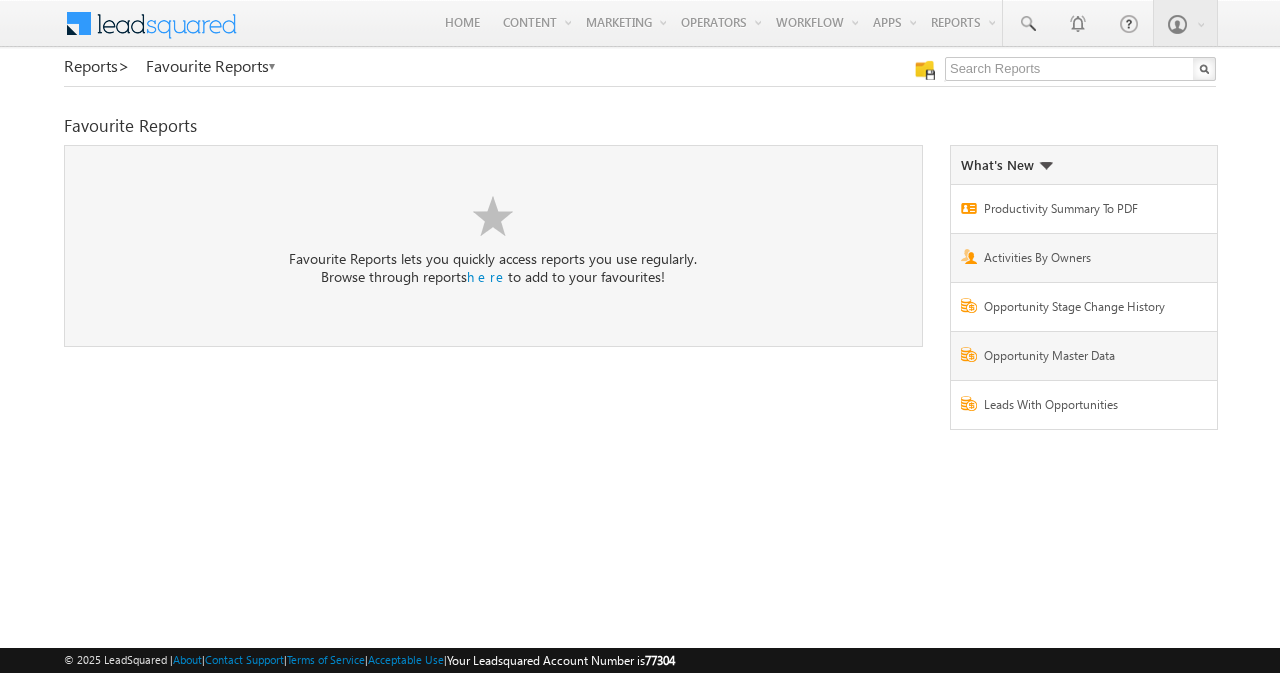scroll, scrollTop: 0, scrollLeft: 0, axis: both 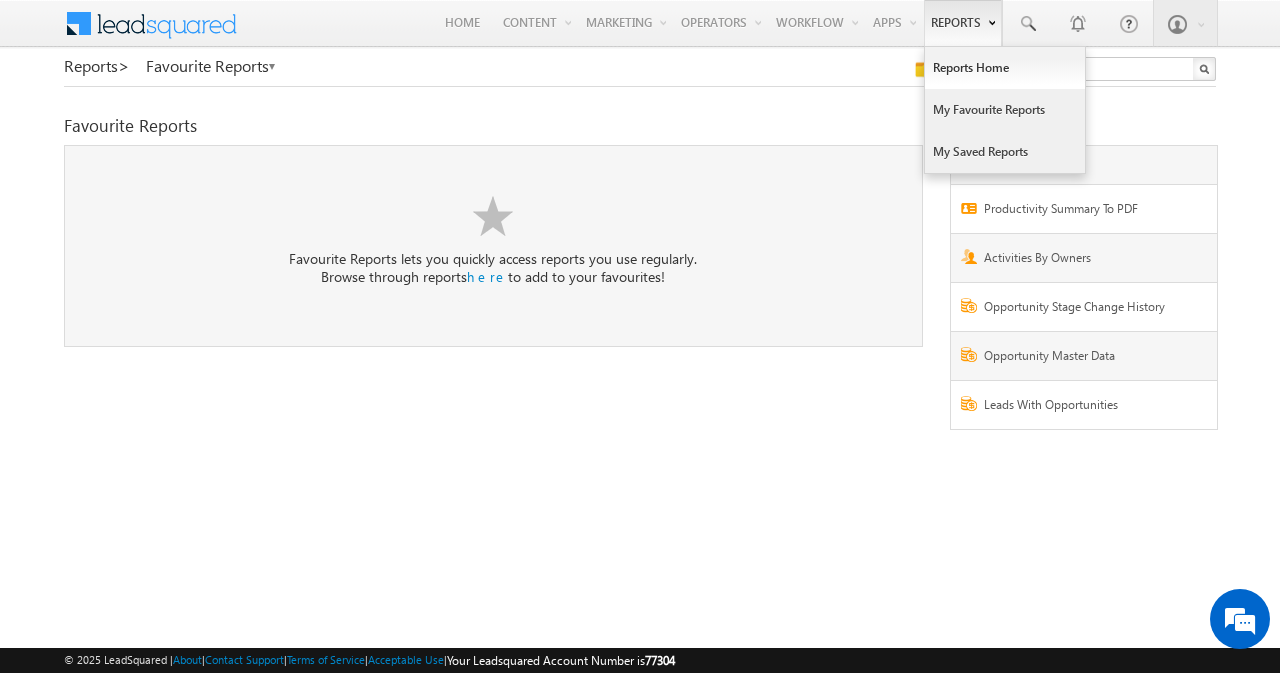 click on "My Saved Reports" at bounding box center (1005, 152) 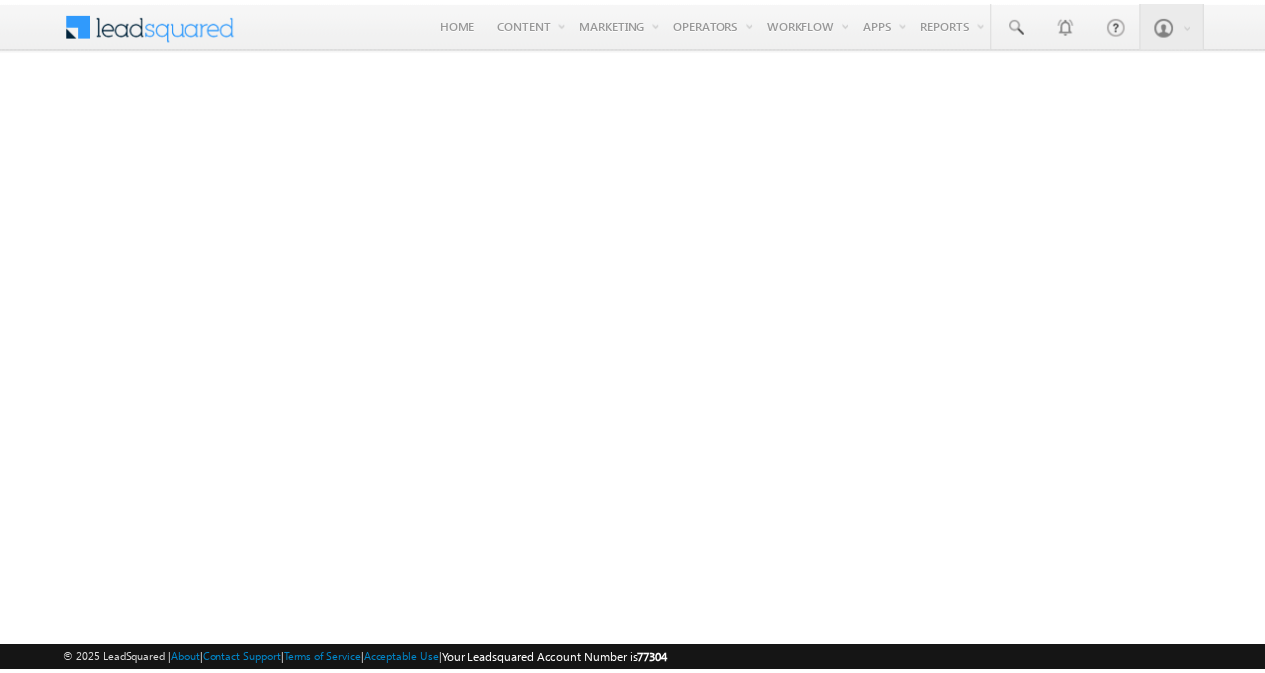 scroll, scrollTop: 0, scrollLeft: 0, axis: both 